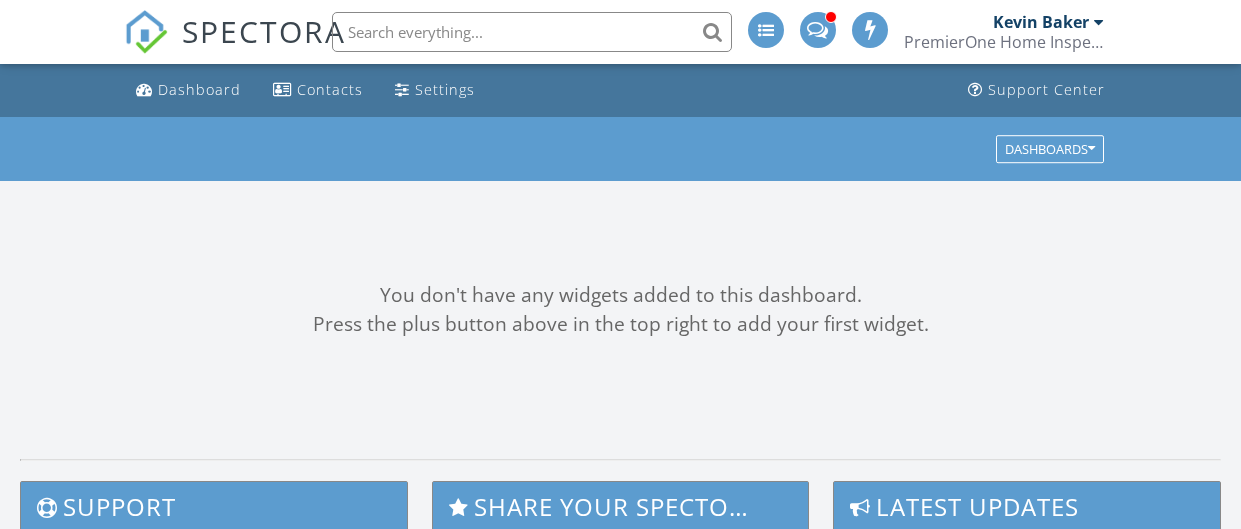 scroll, scrollTop: 0, scrollLeft: 0, axis: both 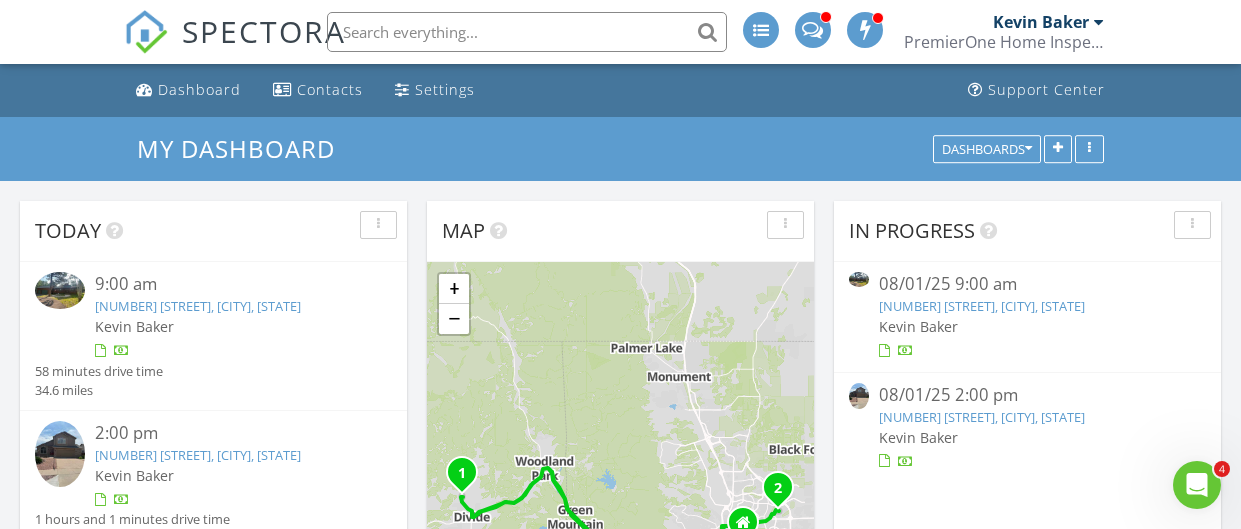 click on "[NUMBER] [STREET], [CITY], [STATE]" at bounding box center [198, 455] 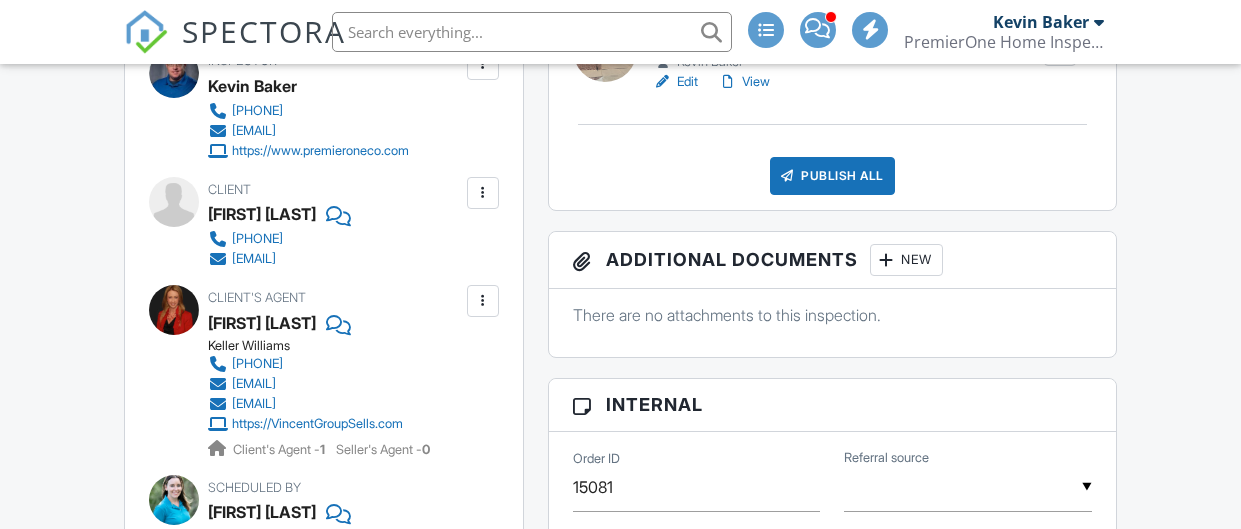 scroll, scrollTop: 487, scrollLeft: 0, axis: vertical 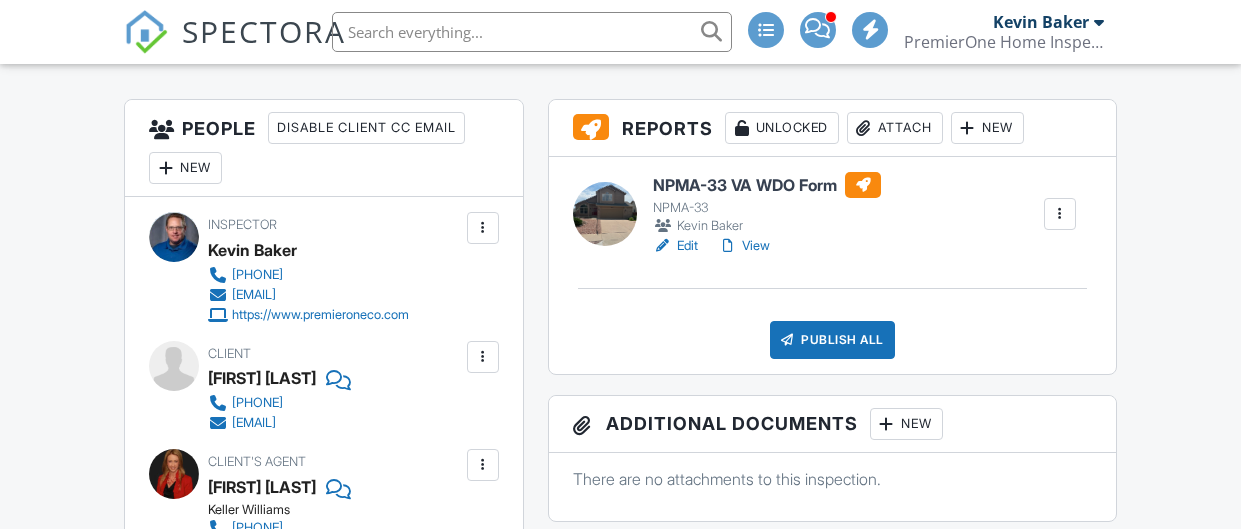 click on "Publish All" at bounding box center [832, 340] 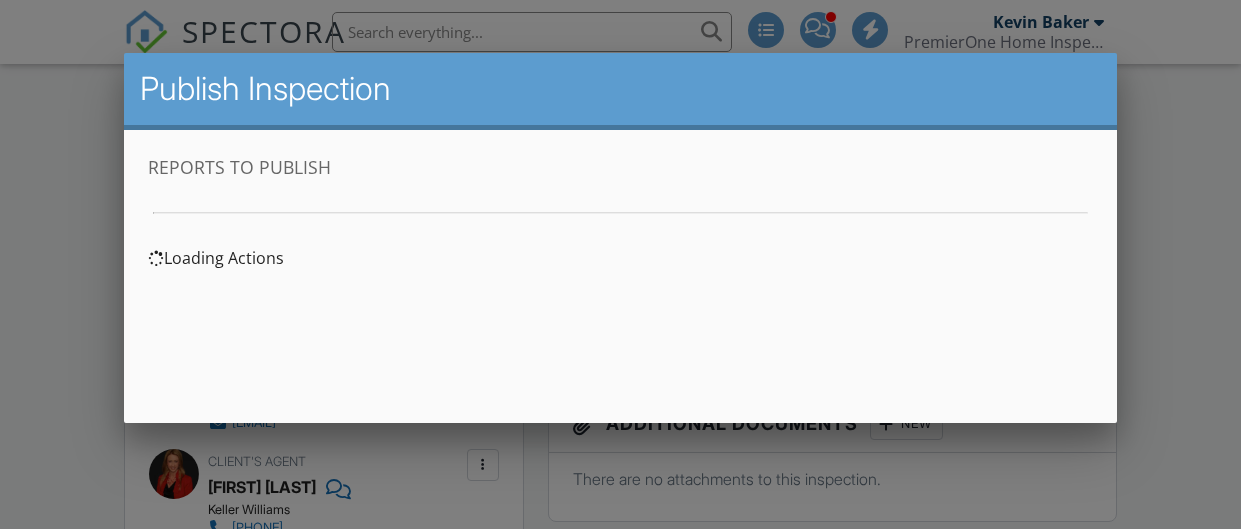 scroll, scrollTop: 0, scrollLeft: 0, axis: both 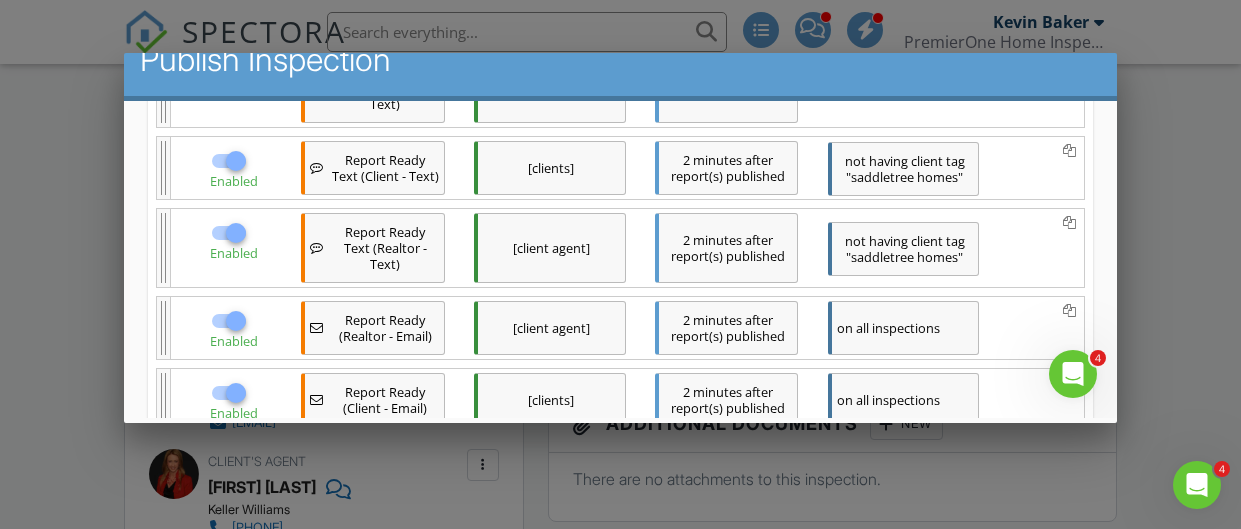 click on "Save & Publish" at bounding box center [620, 482] 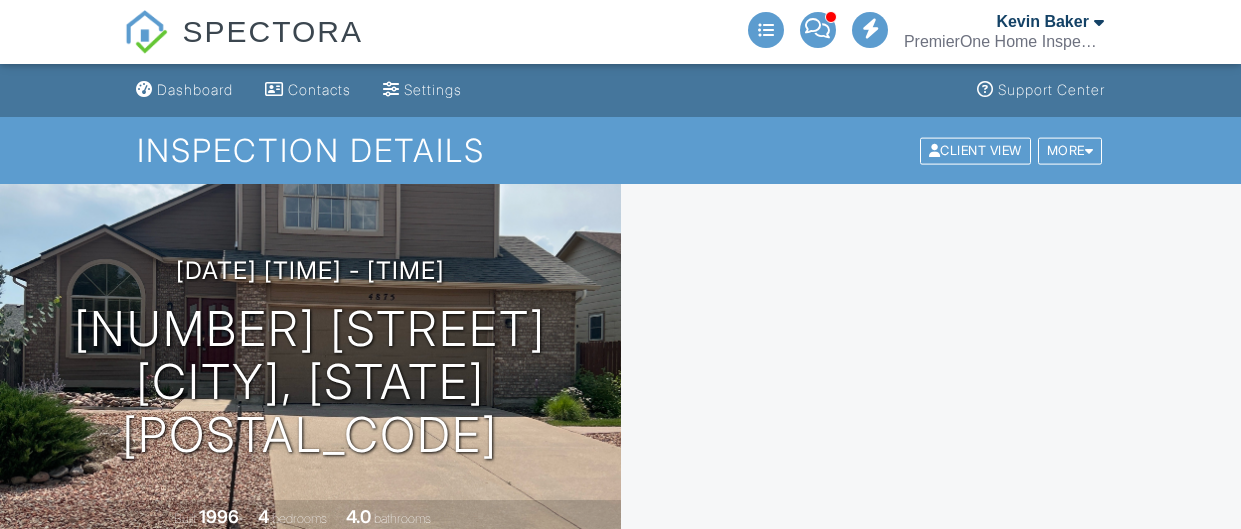 scroll, scrollTop: 0, scrollLeft: 0, axis: both 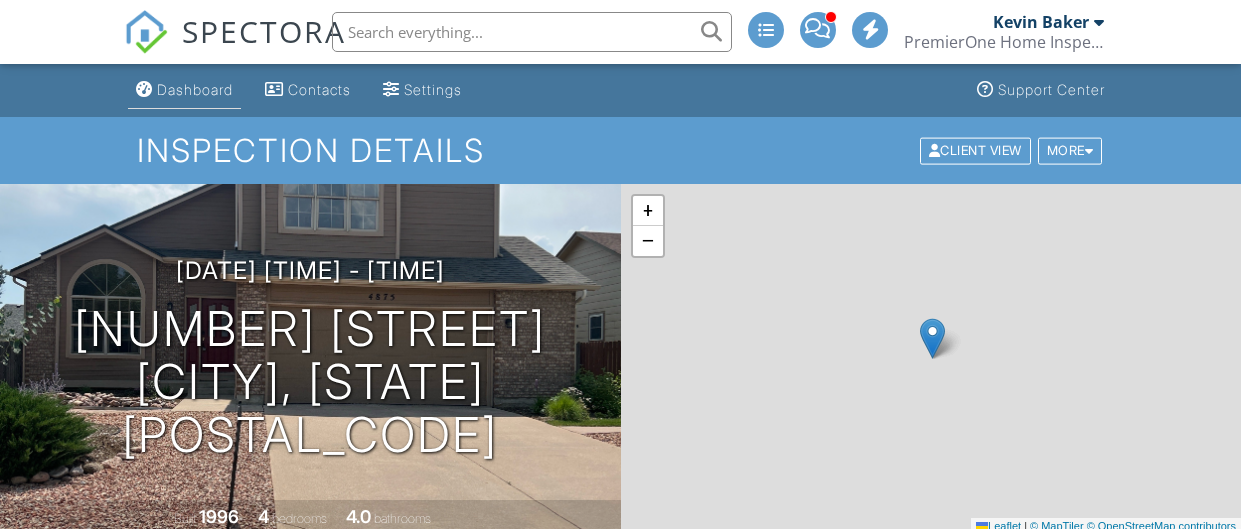 click on "Dashboard" at bounding box center [195, 89] 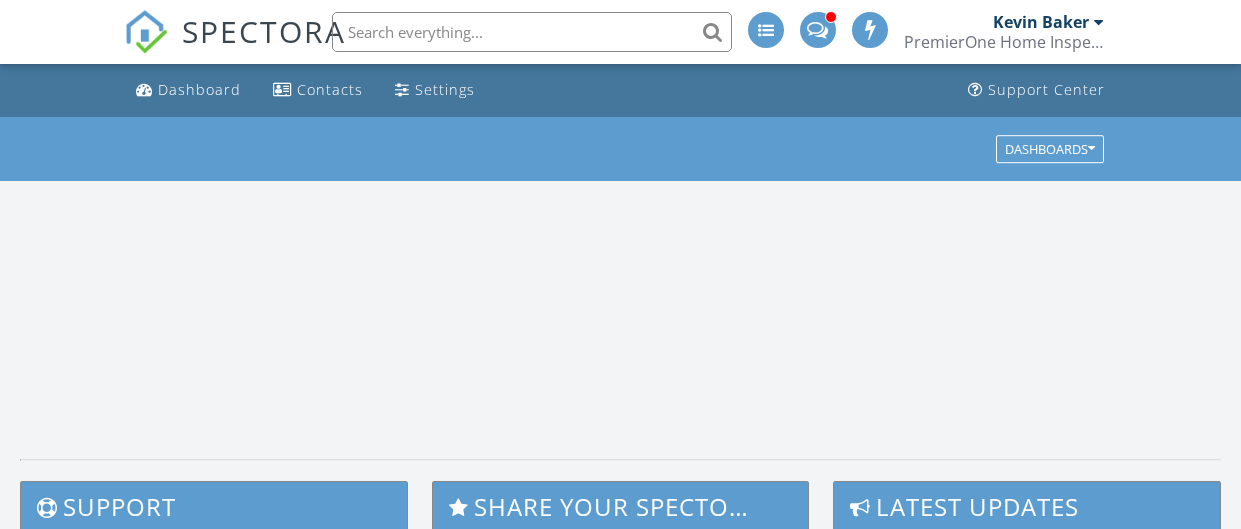 scroll, scrollTop: 0, scrollLeft: 0, axis: both 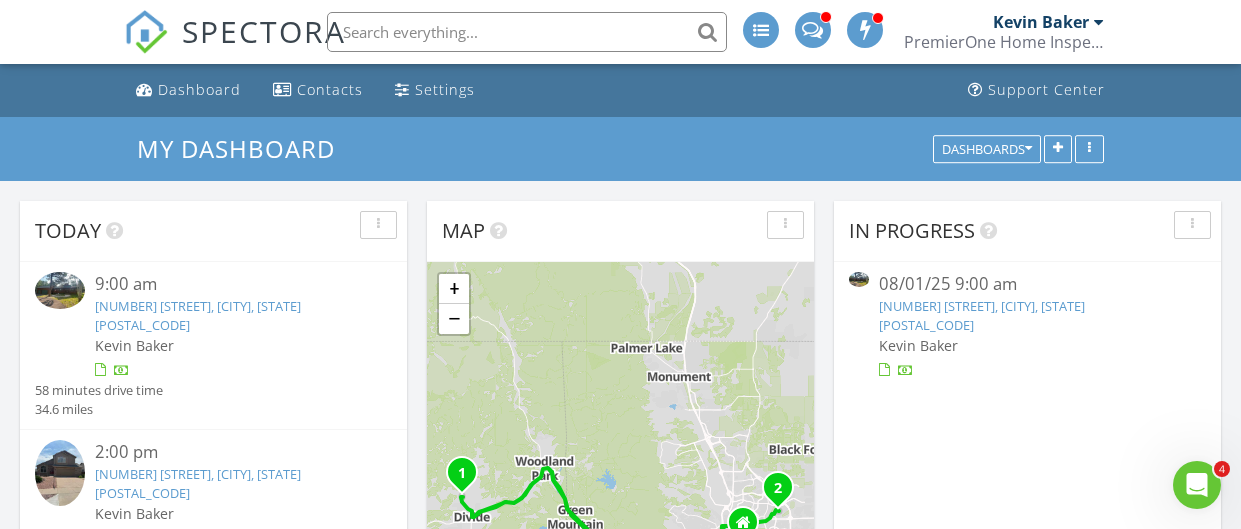 click on "[NUMBER] [STREET], [CITY], [STATE]" at bounding box center [198, 315] 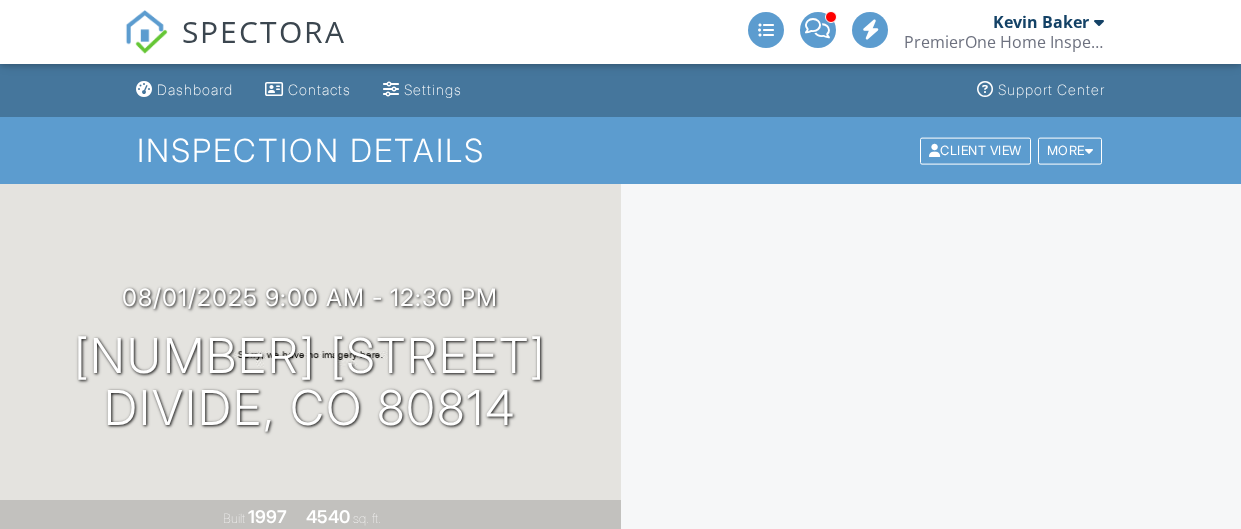 scroll, scrollTop: 0, scrollLeft: 0, axis: both 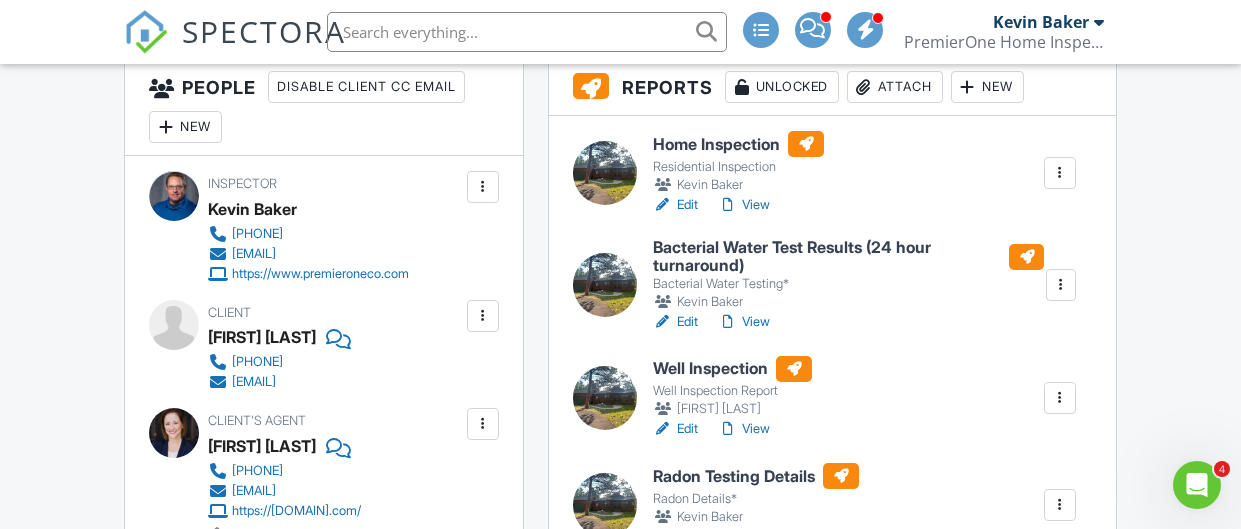 click on "Edit" at bounding box center [675, 205] 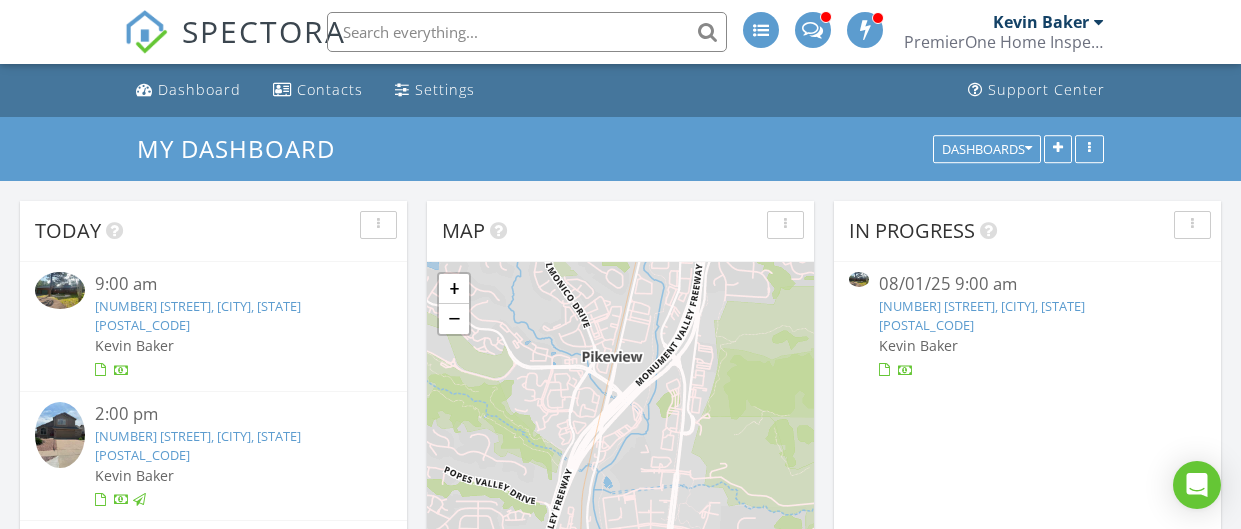 scroll, scrollTop: 0, scrollLeft: 0, axis: both 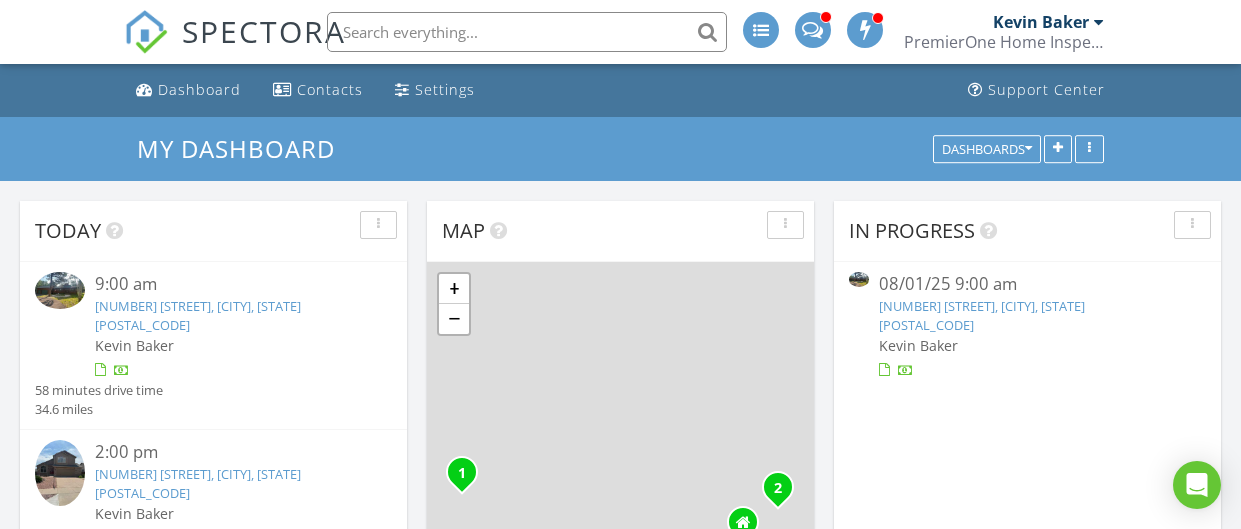 click on "[NUMBER] [STREET], [CITY], [STATE] [POSTAL_CODE]" at bounding box center [198, 315] 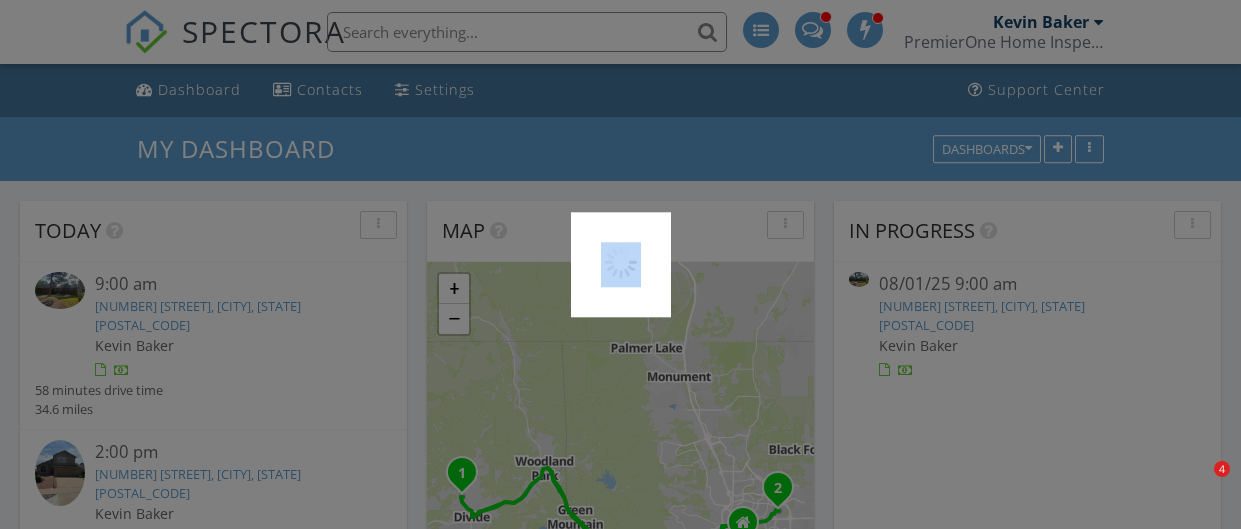 scroll, scrollTop: 0, scrollLeft: 0, axis: both 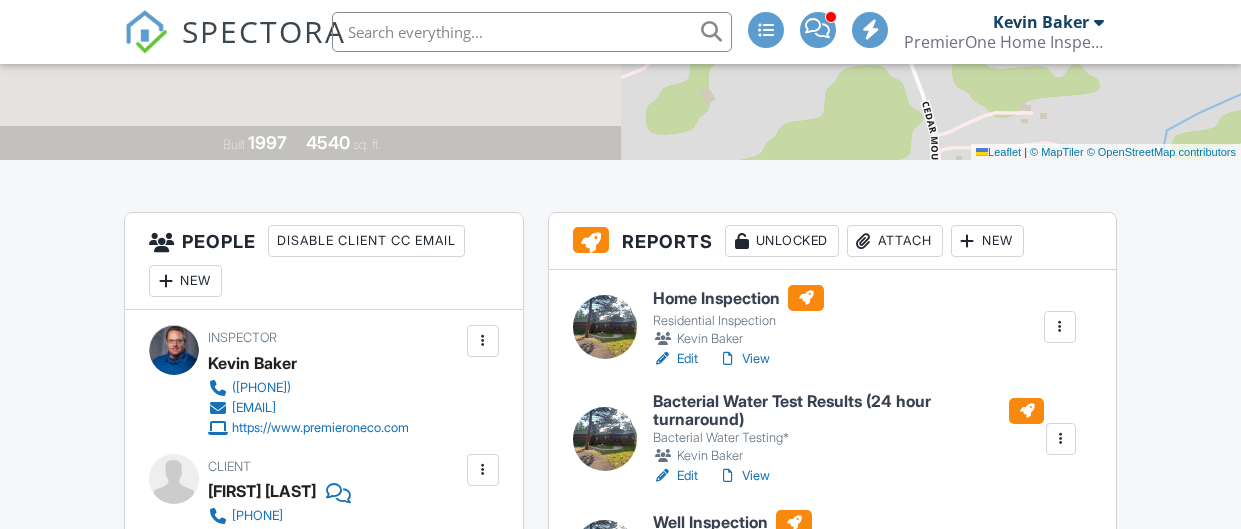 click at bounding box center [1060, 327] 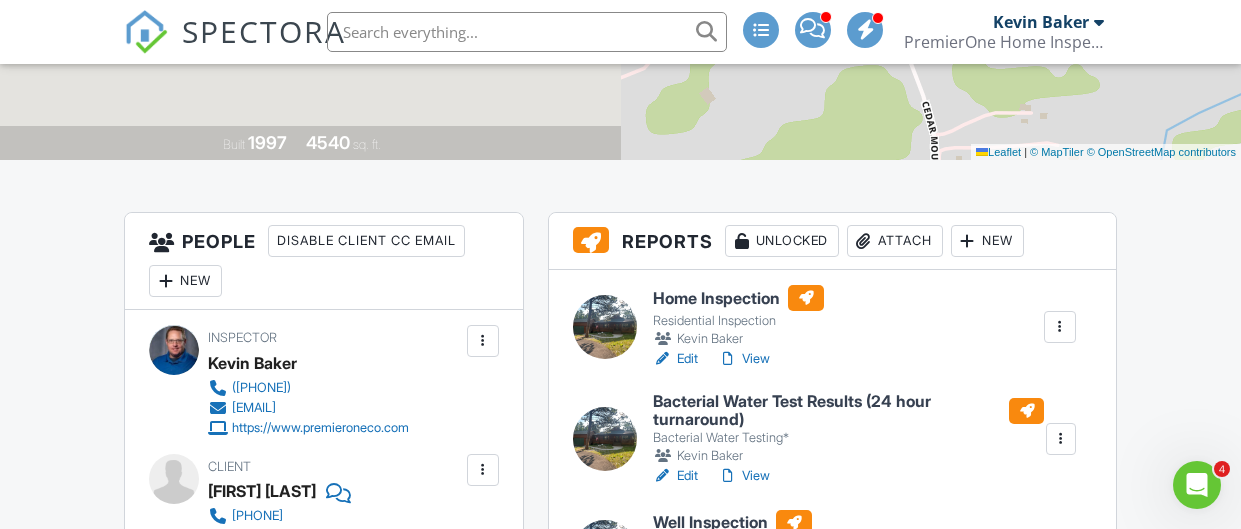 scroll, scrollTop: 0, scrollLeft: 0, axis: both 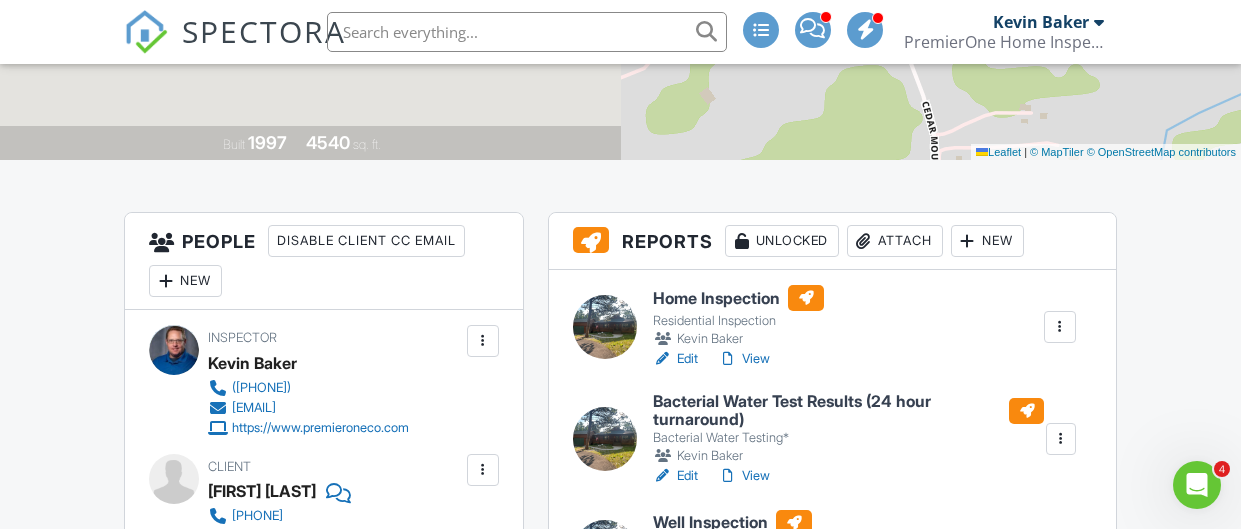 click at bounding box center (1060, 327) 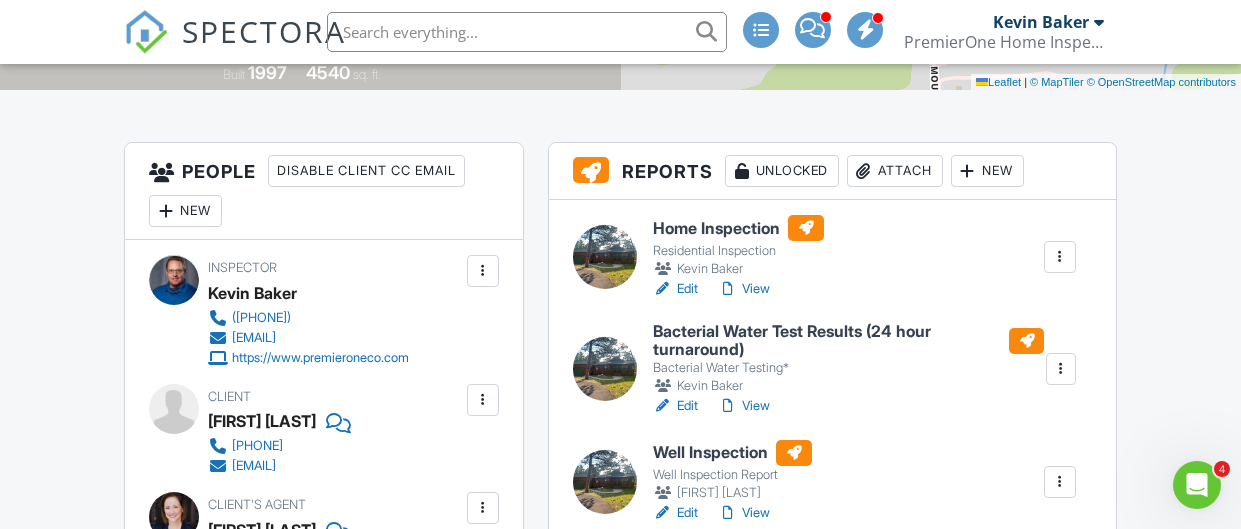 scroll, scrollTop: 438, scrollLeft: 0, axis: vertical 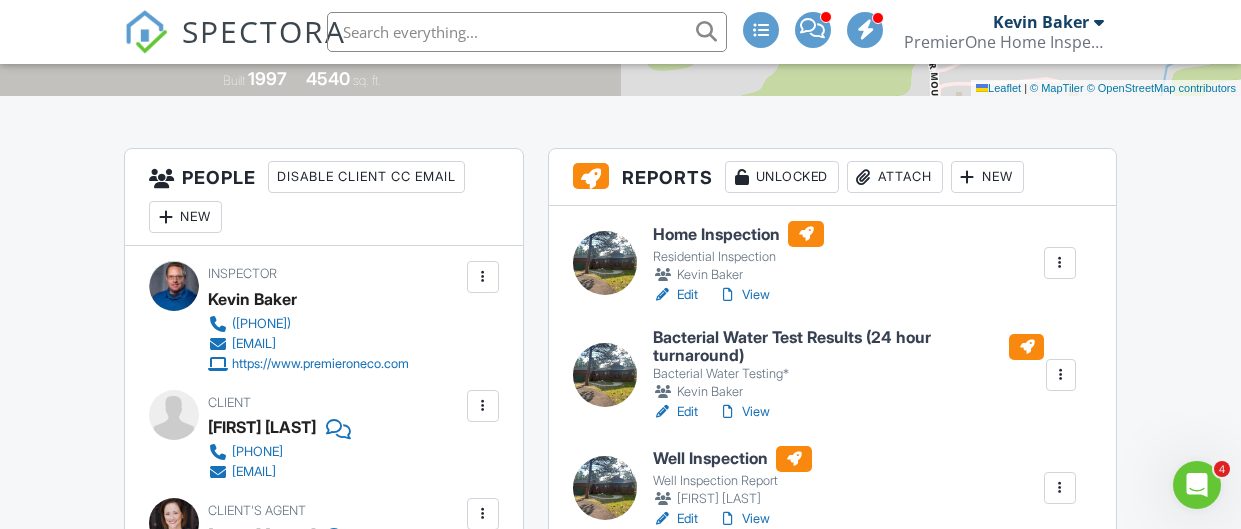 click at bounding box center (1060, 263) 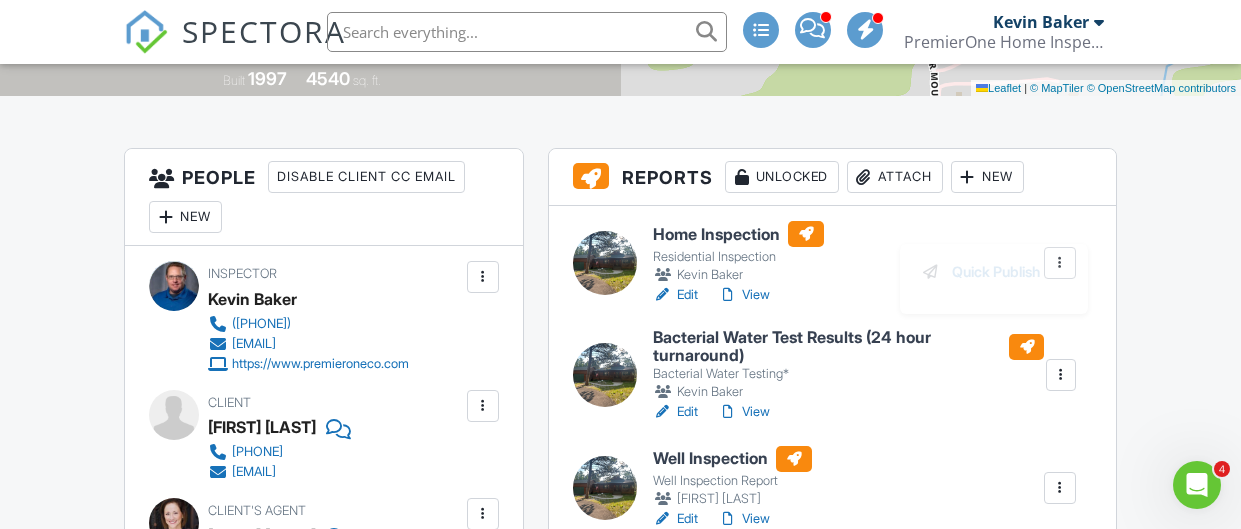 click on "Home Inspection
Residential Inspection
Kevin Baker
Edit
View
Quick Publish
Assign Inspectors
Copy
Delete" at bounding box center (864, 263) 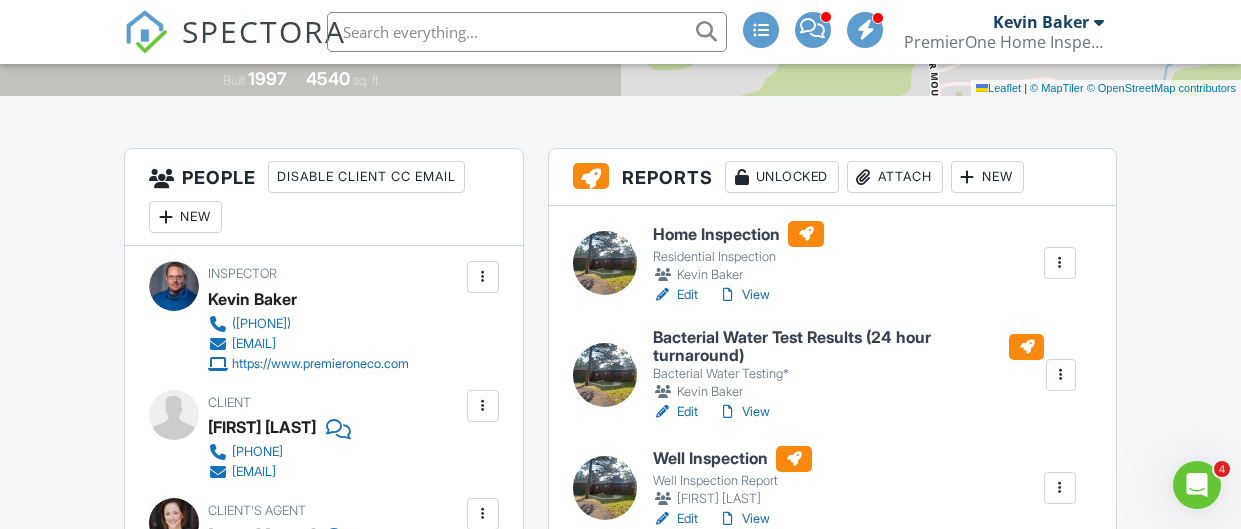 click at bounding box center [1060, 263] 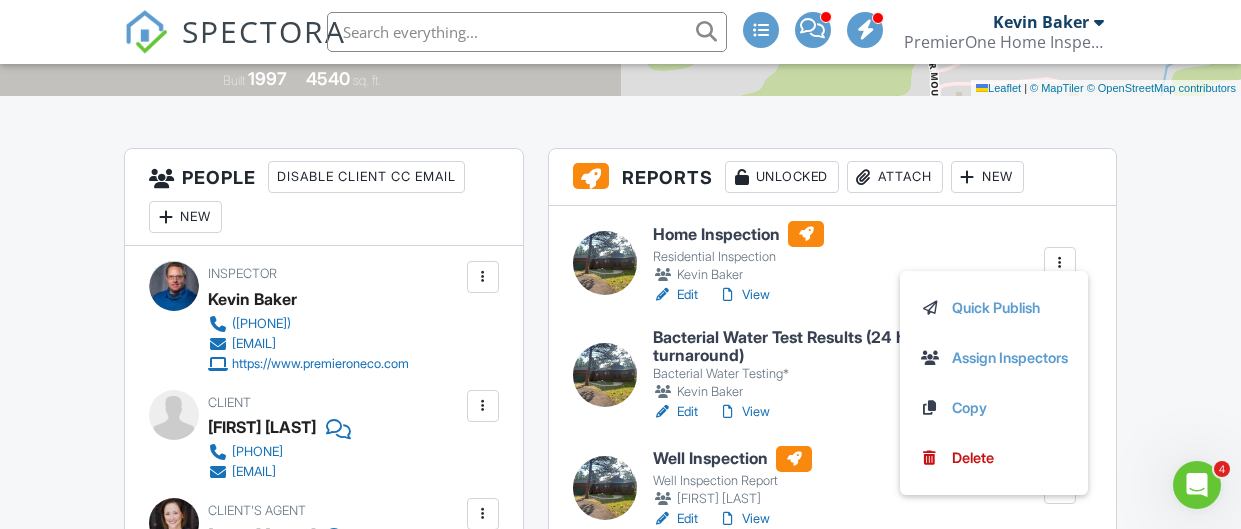 click at bounding box center [1060, 263] 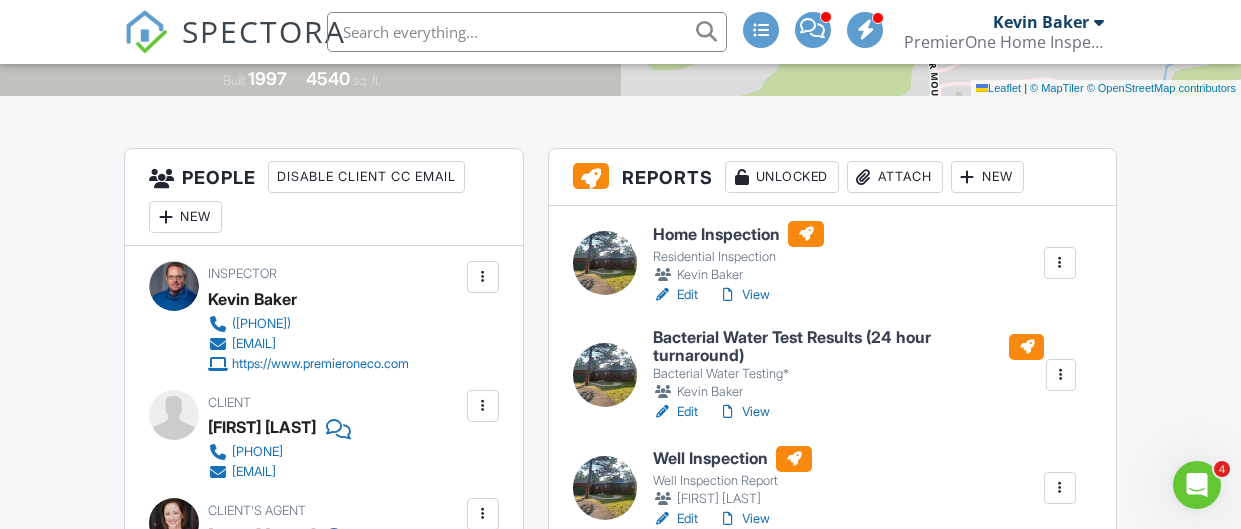 click at bounding box center (1060, 263) 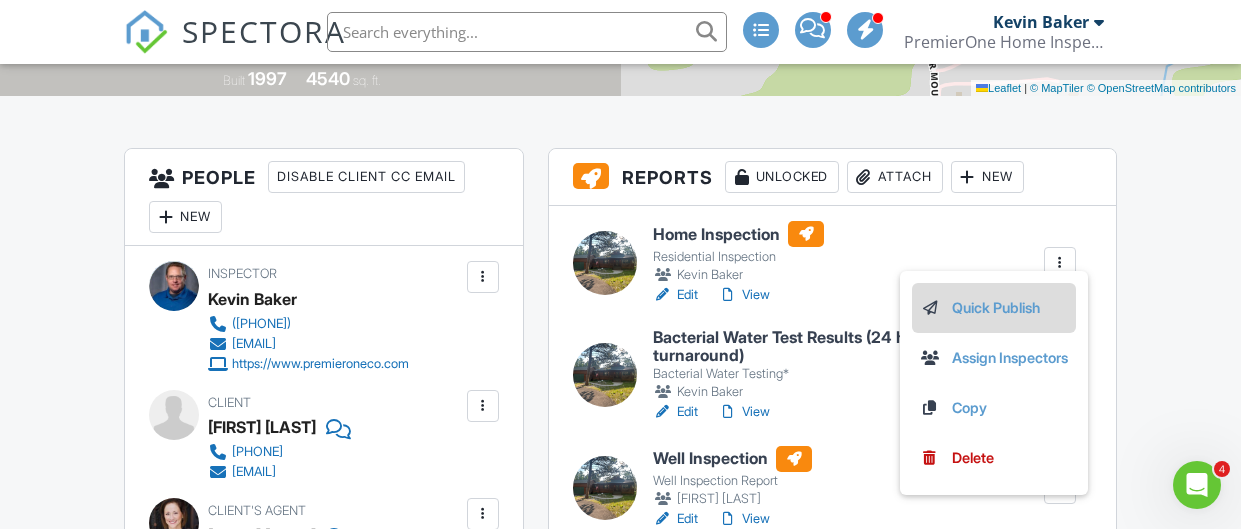 click on "Quick Publish" at bounding box center (994, 308) 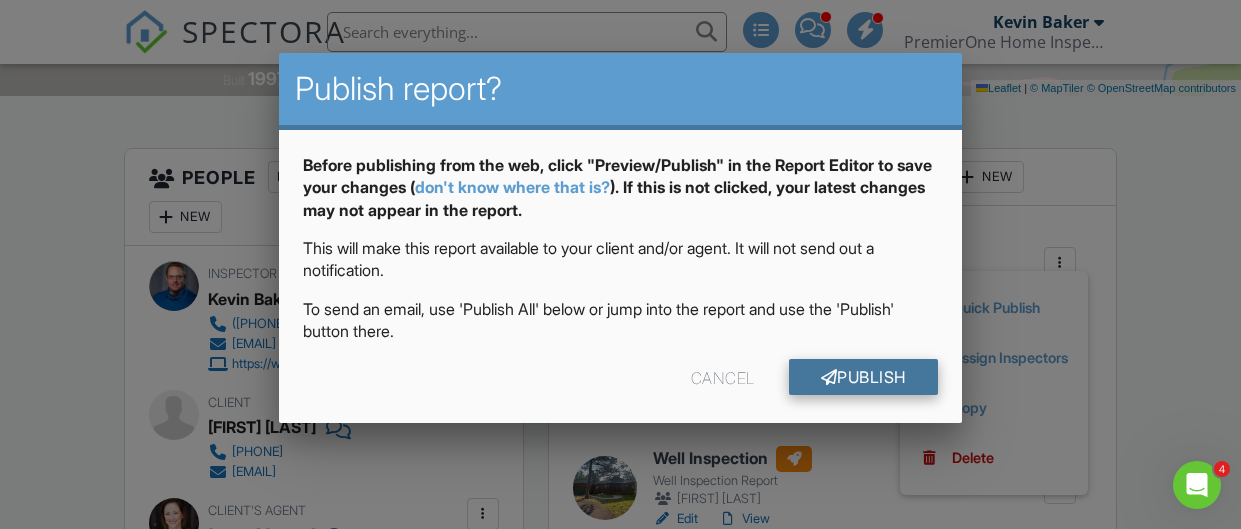 click on "Publish" at bounding box center (863, 377) 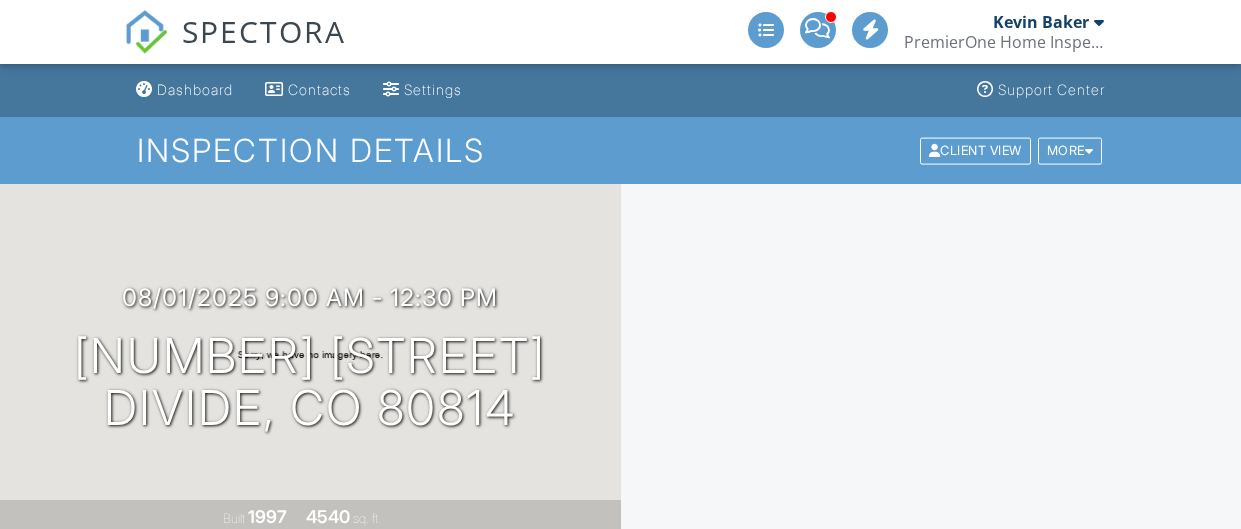 scroll, scrollTop: 0, scrollLeft: 0, axis: both 